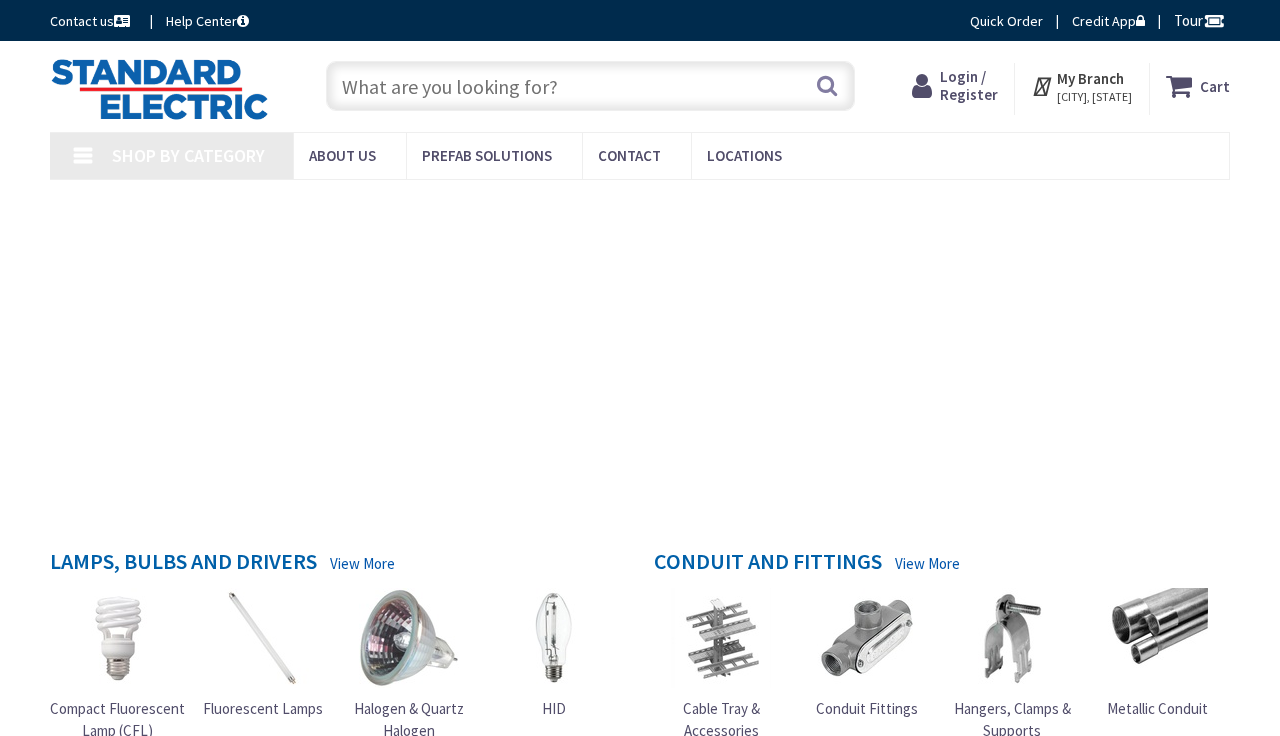 scroll, scrollTop: 0, scrollLeft: 0, axis: both 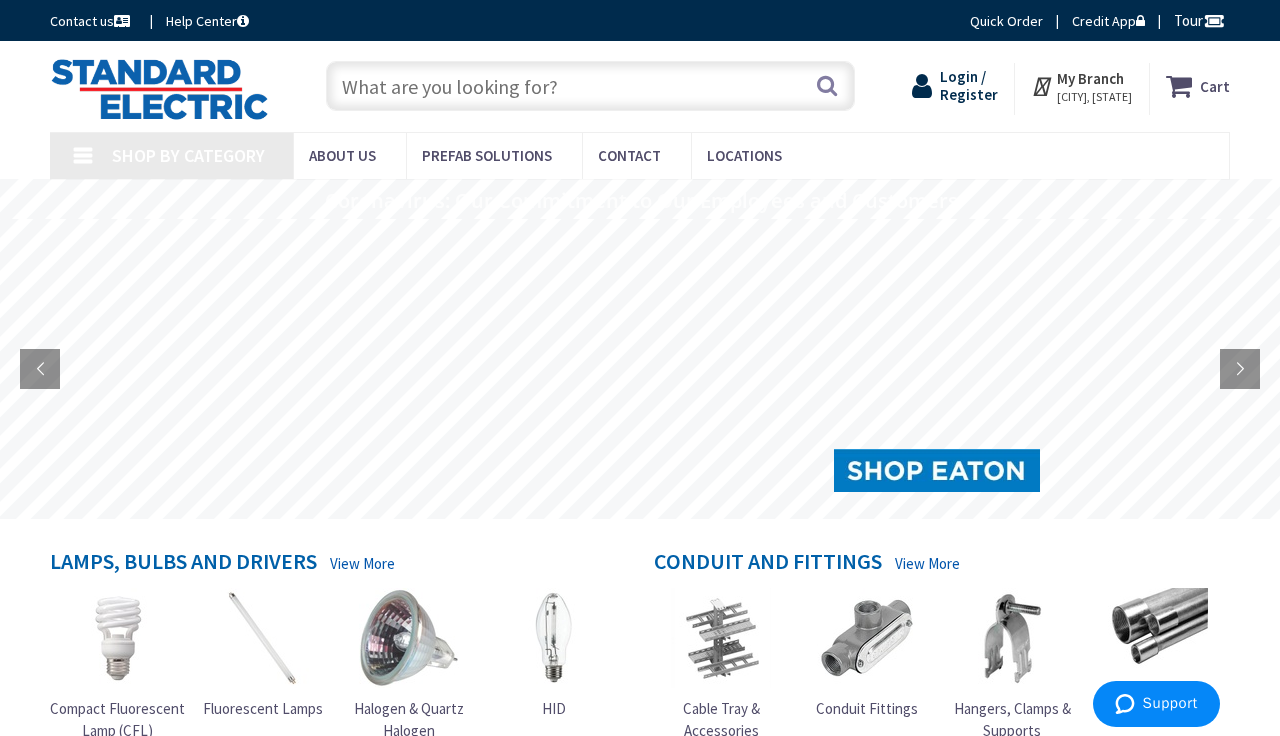 click on "Login / Register" at bounding box center [969, 85] 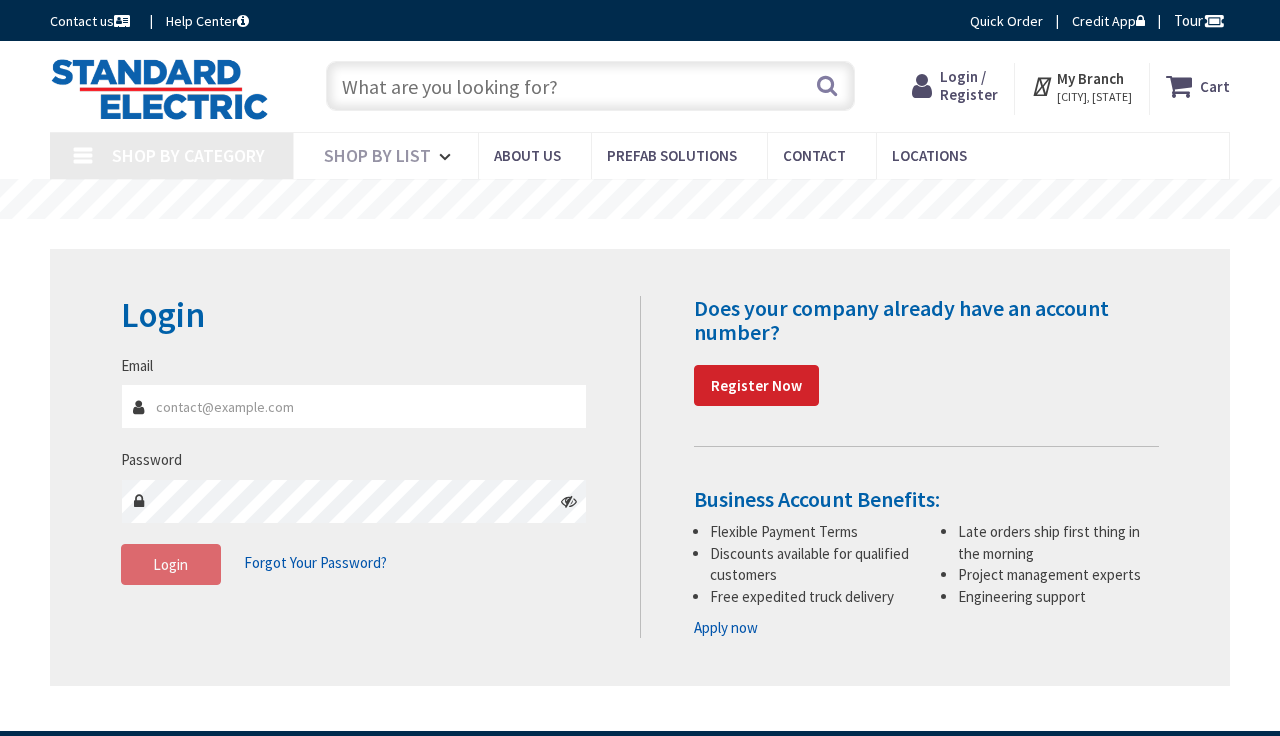 scroll, scrollTop: 0, scrollLeft: 0, axis: both 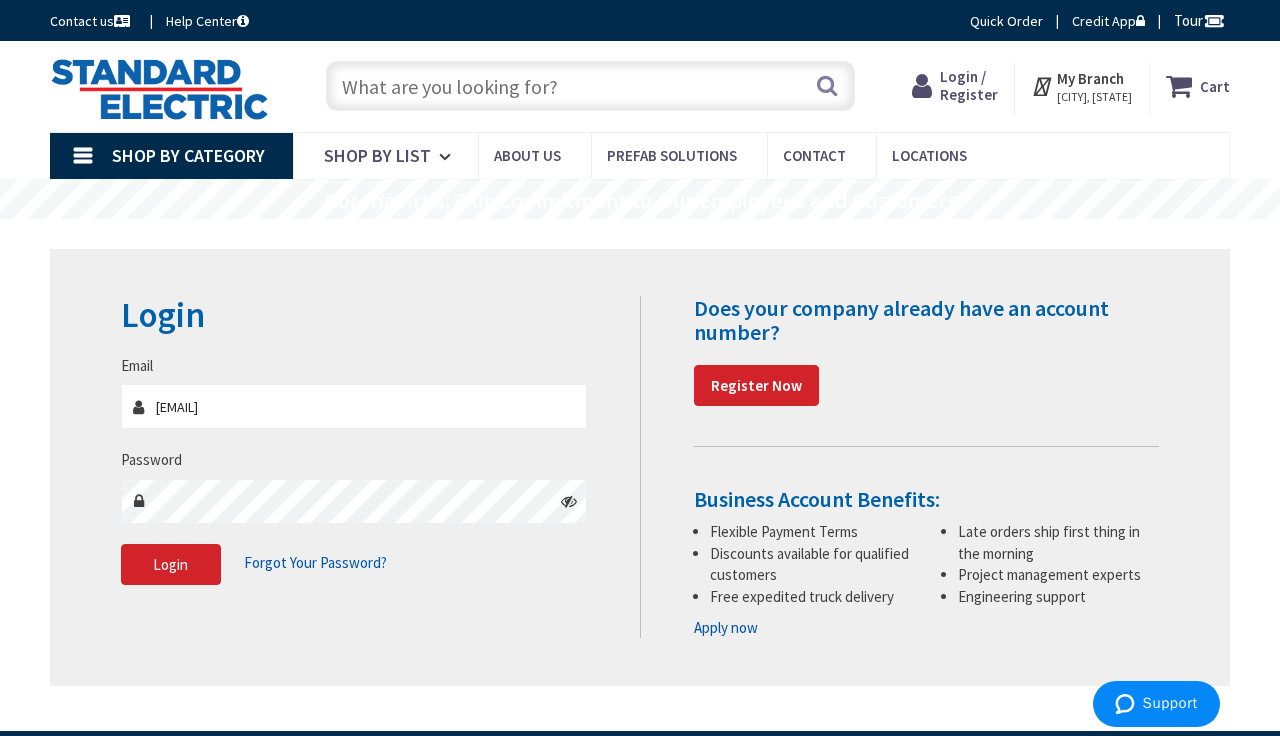 click on "Email
p.mcdonagh@croweelectric.com
Password
Login
Forgot Your Password?" at bounding box center [354, 480] 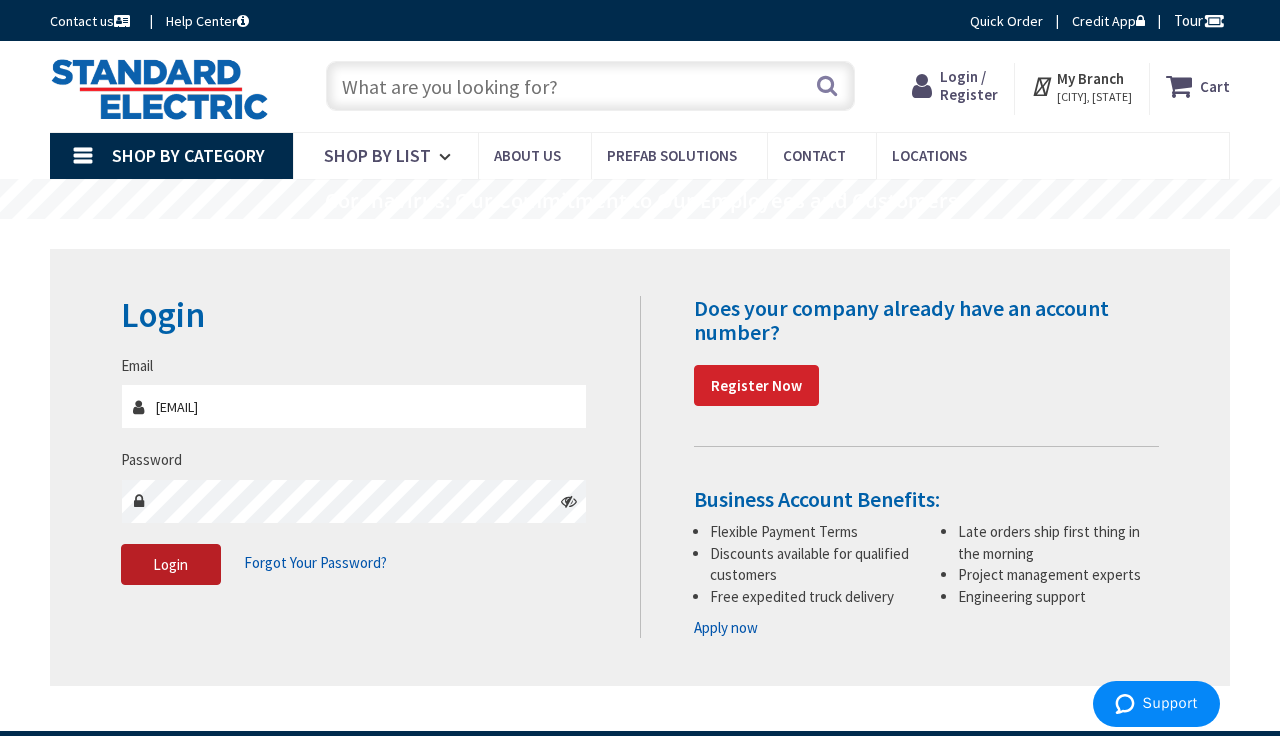 click on "Login" at bounding box center [171, 565] 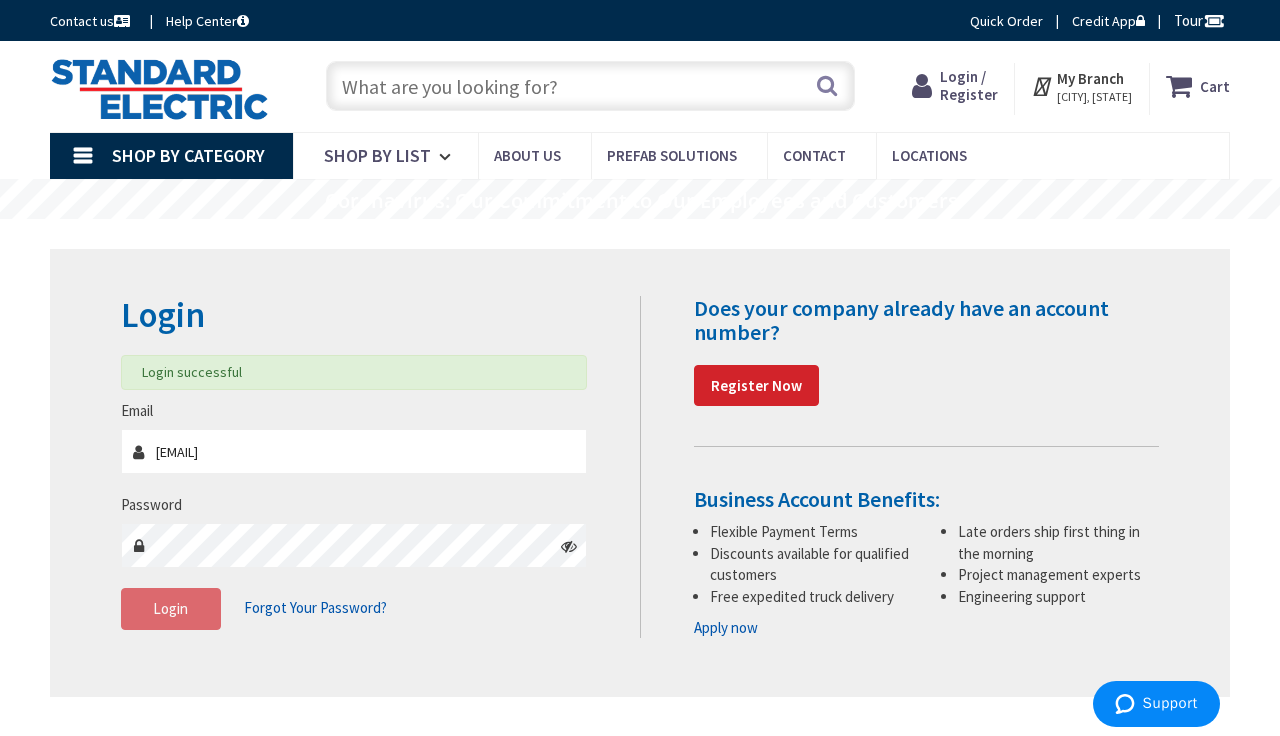 click at bounding box center [590, 86] 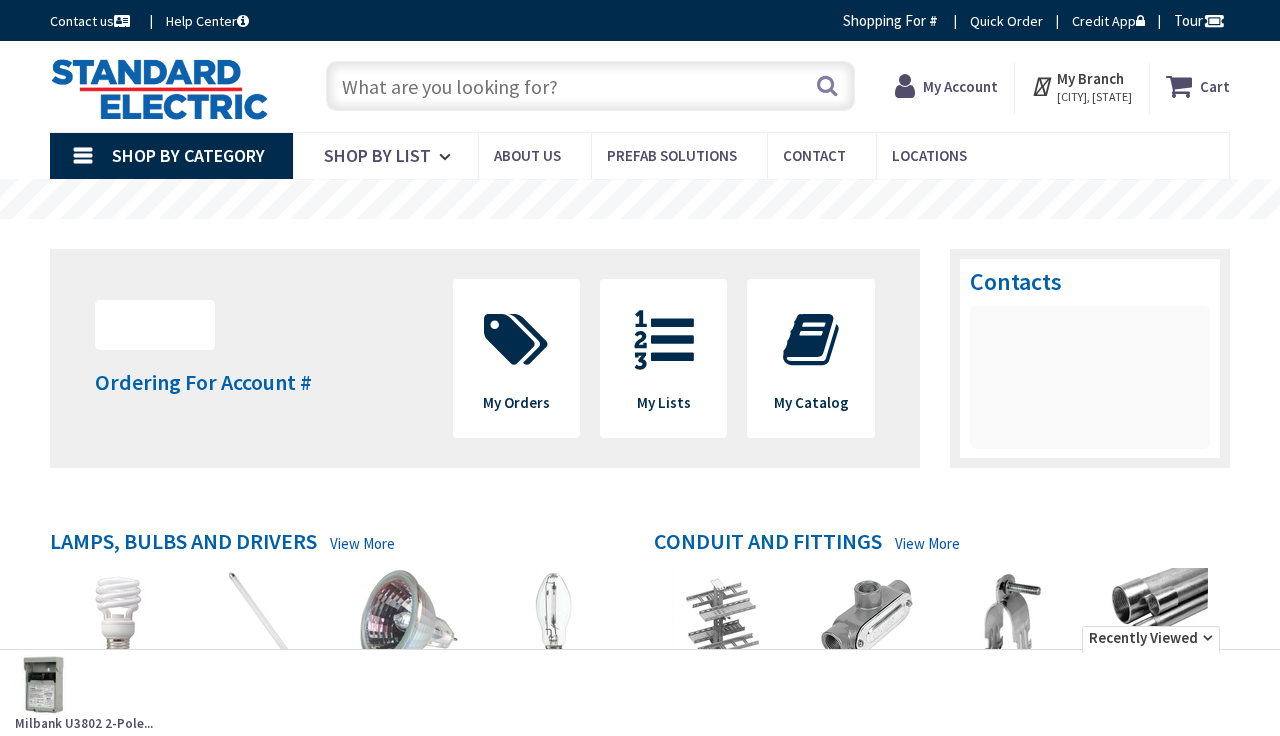 scroll, scrollTop: 0, scrollLeft: 0, axis: both 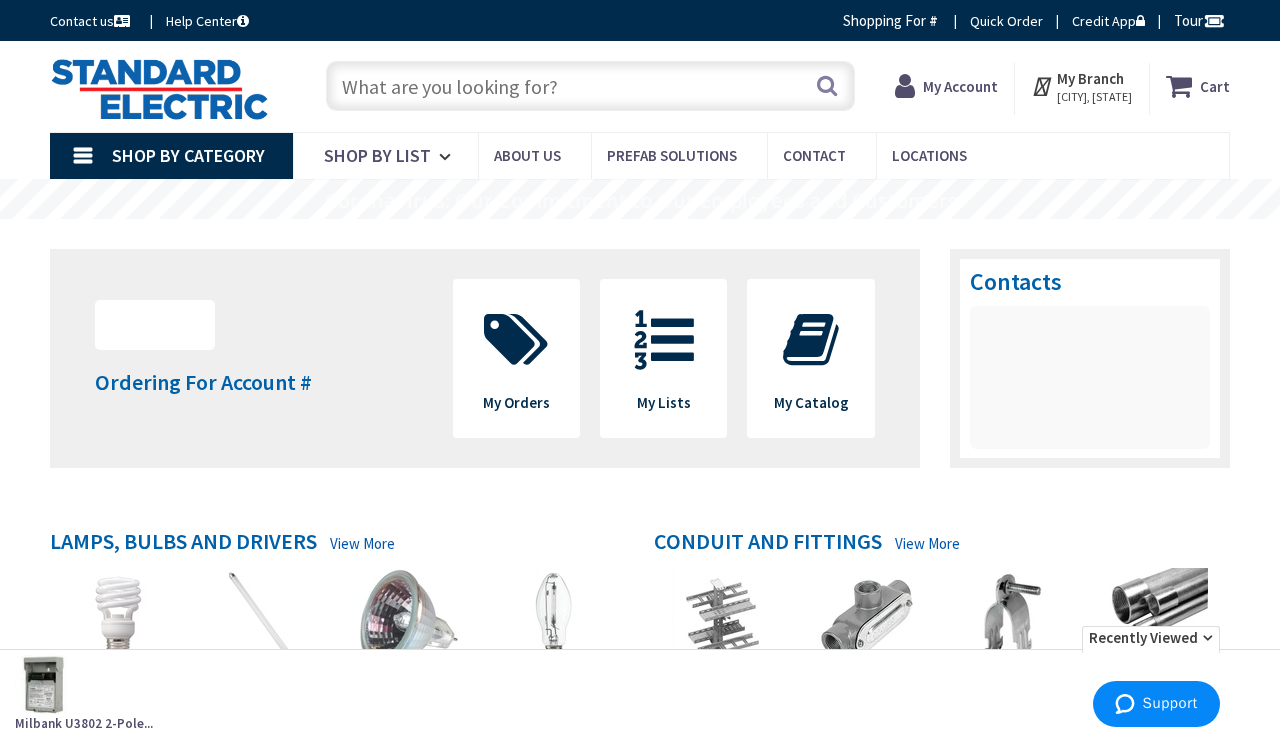 click at bounding box center (590, 86) 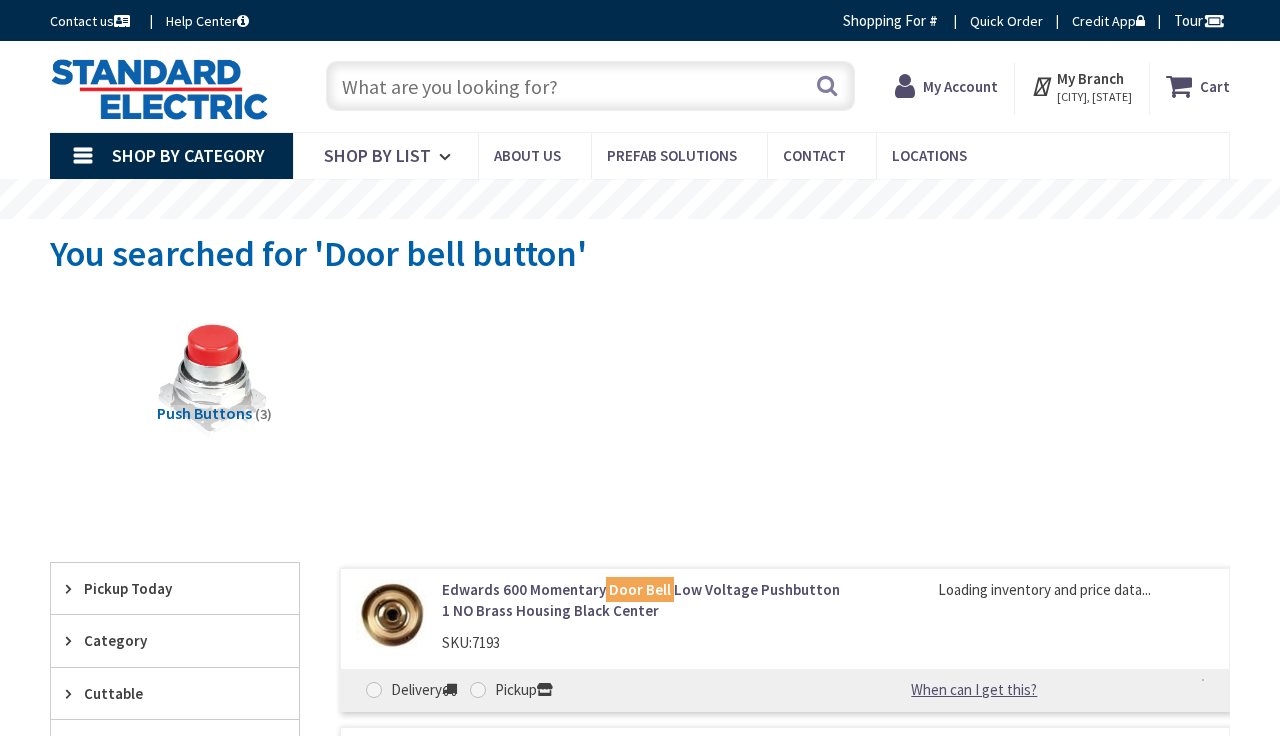 scroll, scrollTop: 0, scrollLeft: 0, axis: both 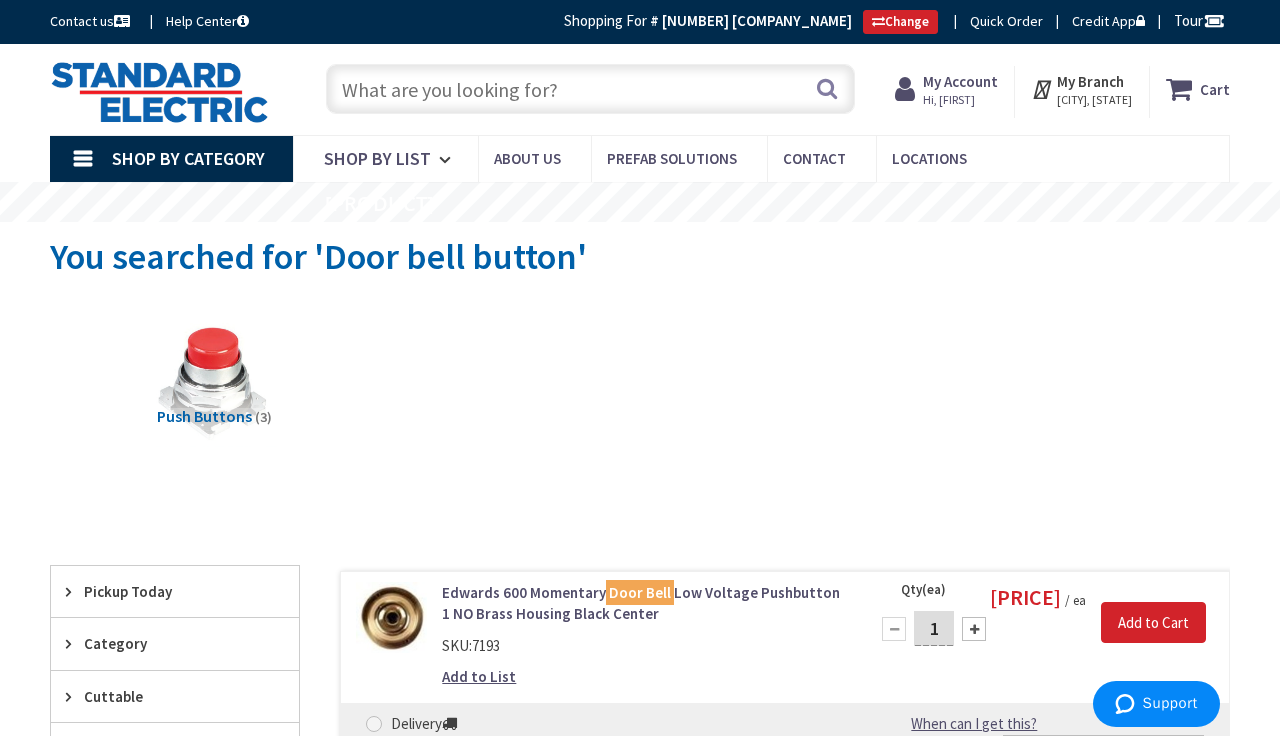 click at bounding box center (590, 89) 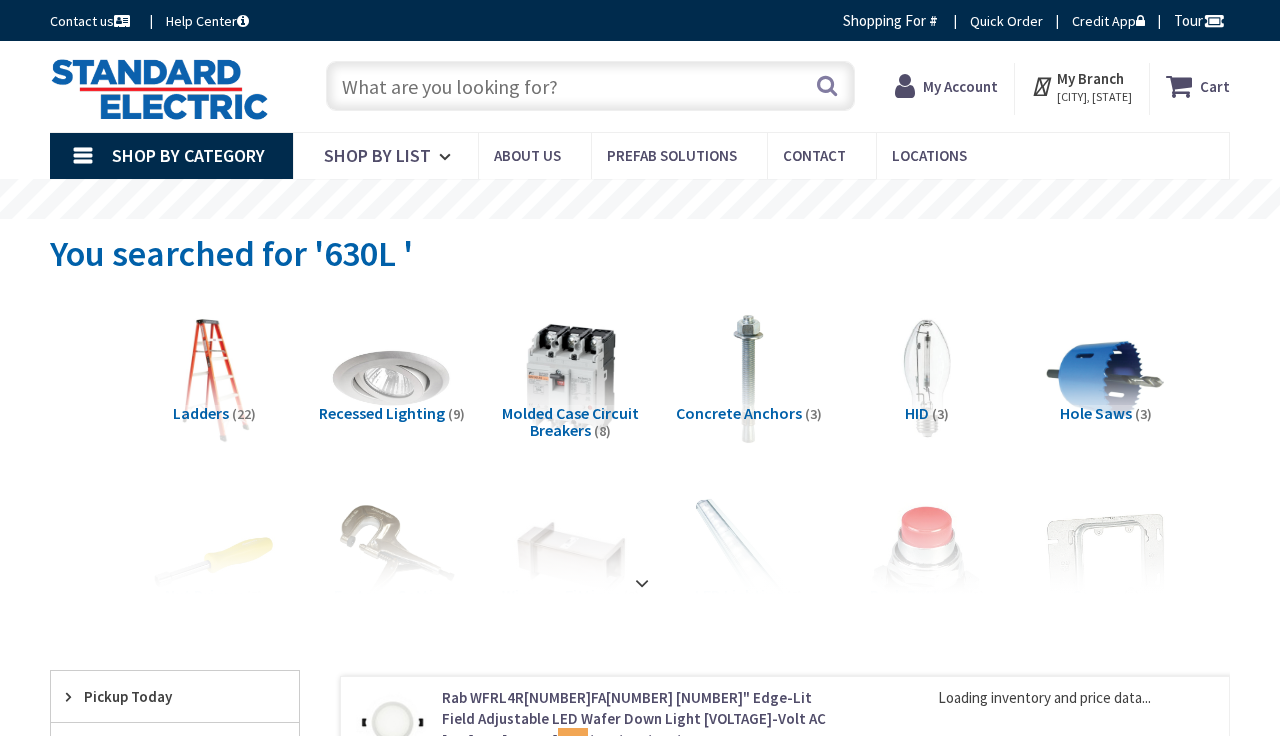 scroll, scrollTop: 42, scrollLeft: 0, axis: vertical 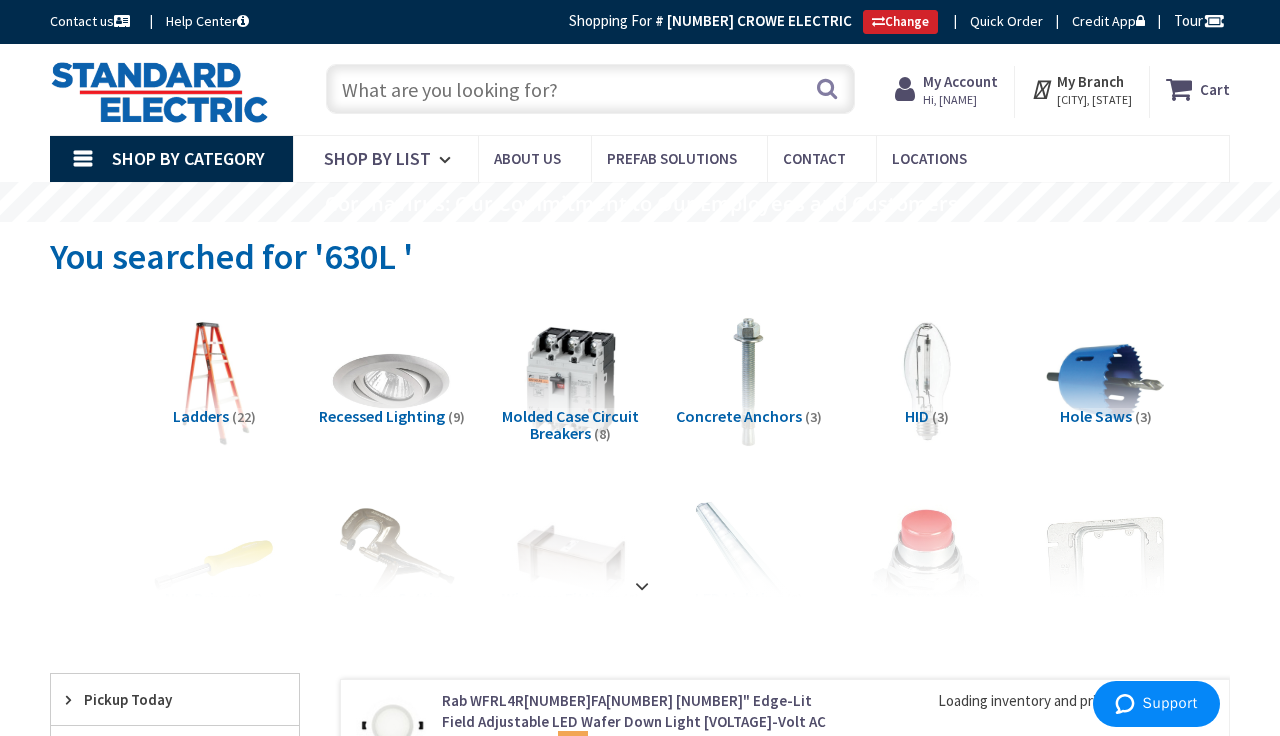 click at bounding box center (590, 89) 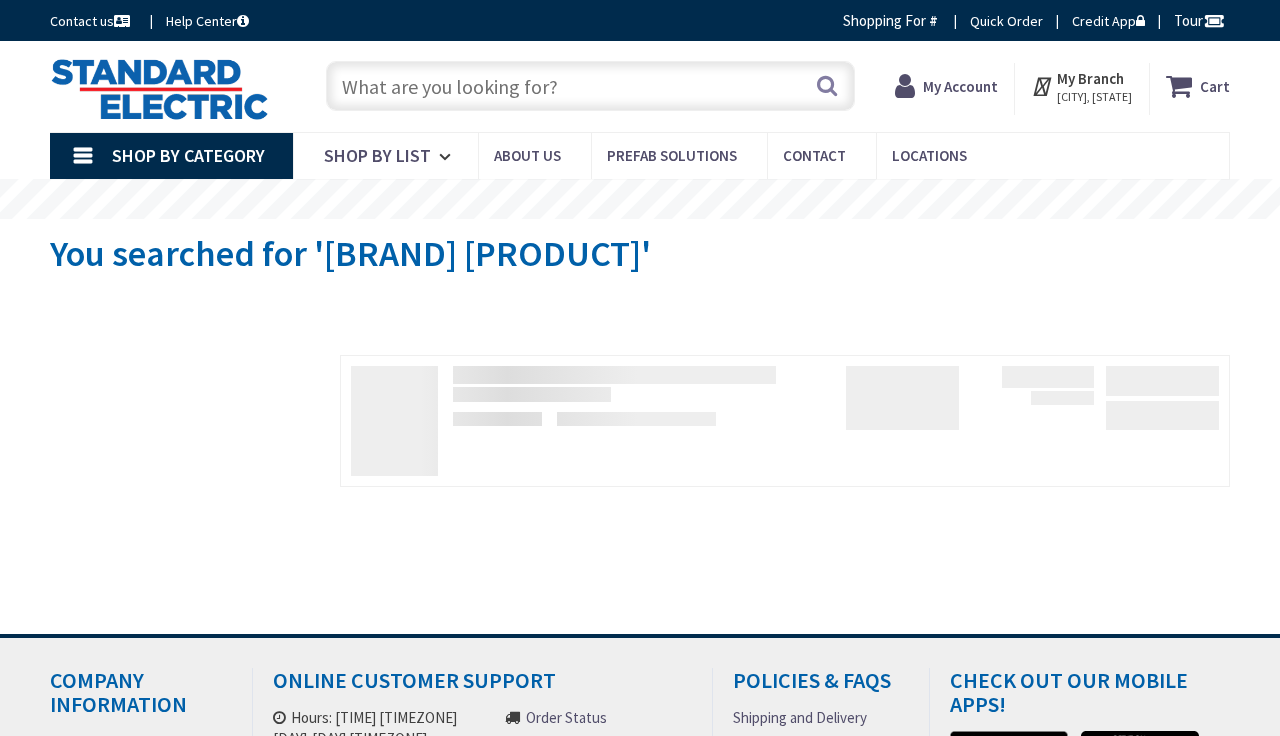 scroll, scrollTop: 0, scrollLeft: 0, axis: both 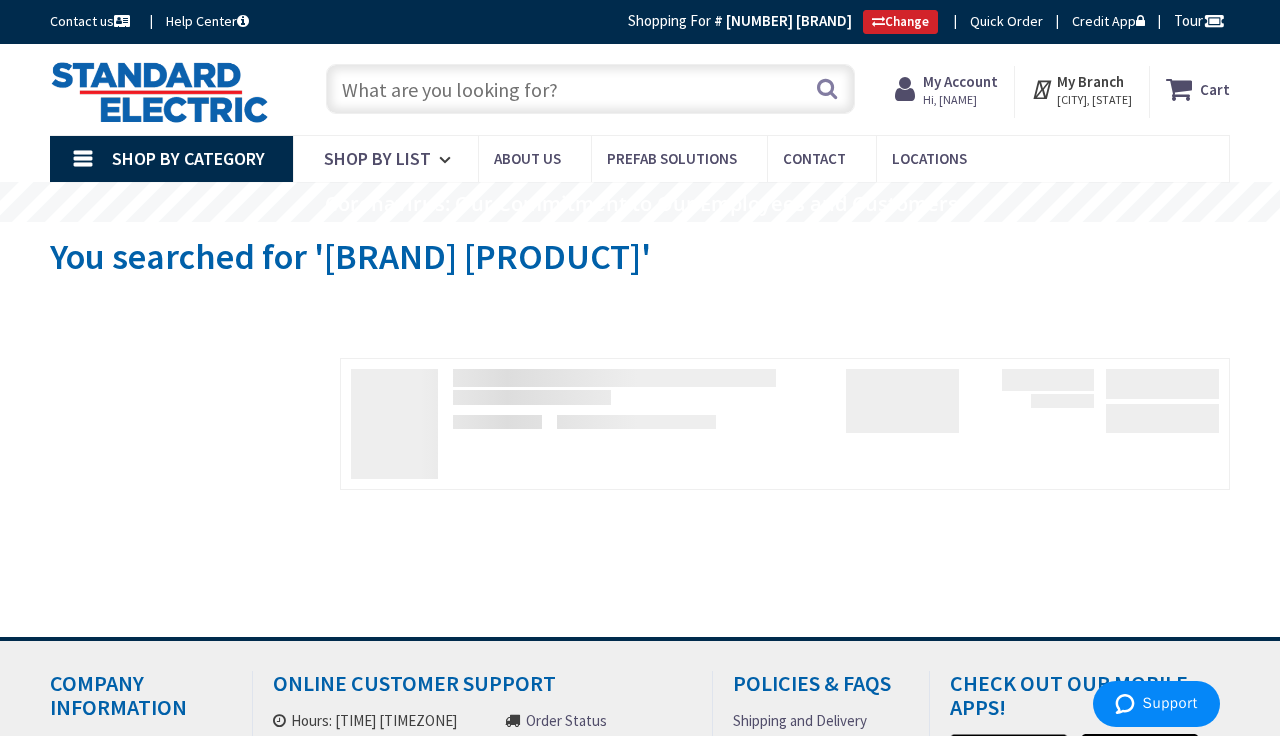 click at bounding box center [590, 89] 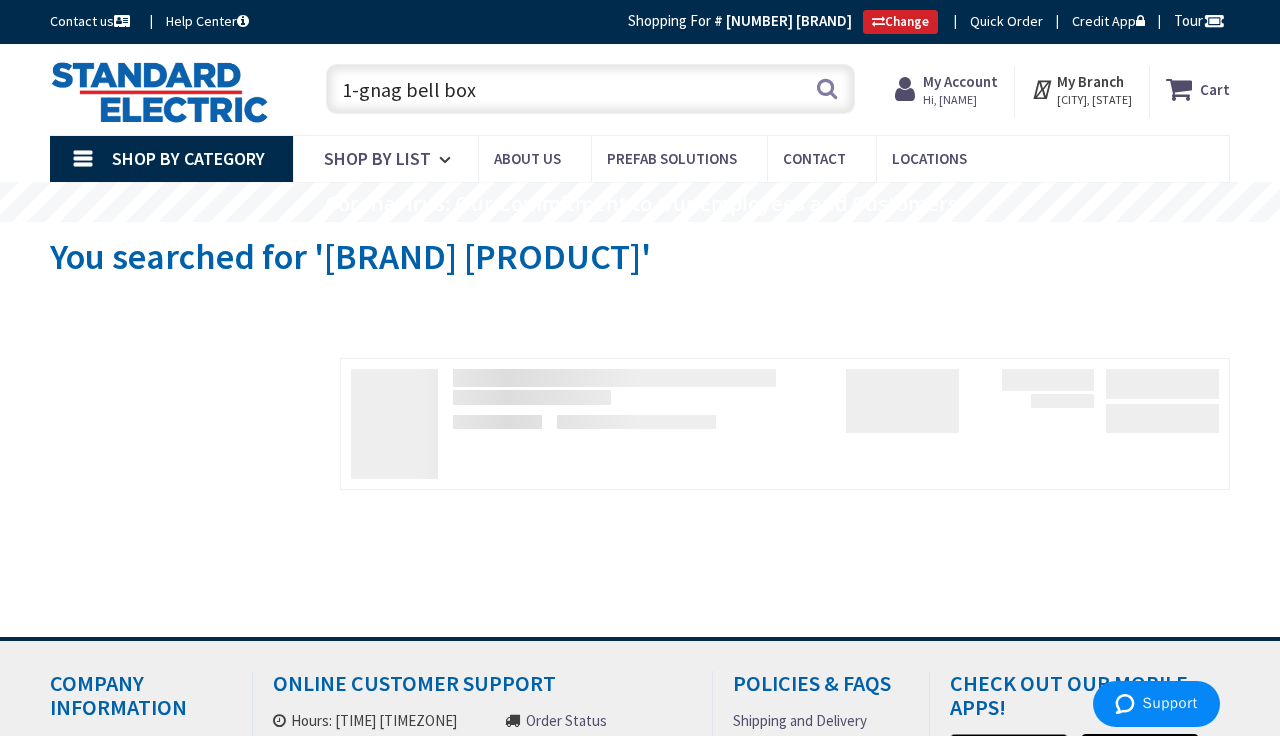 click on "1-gnag bell box" at bounding box center [590, 89] 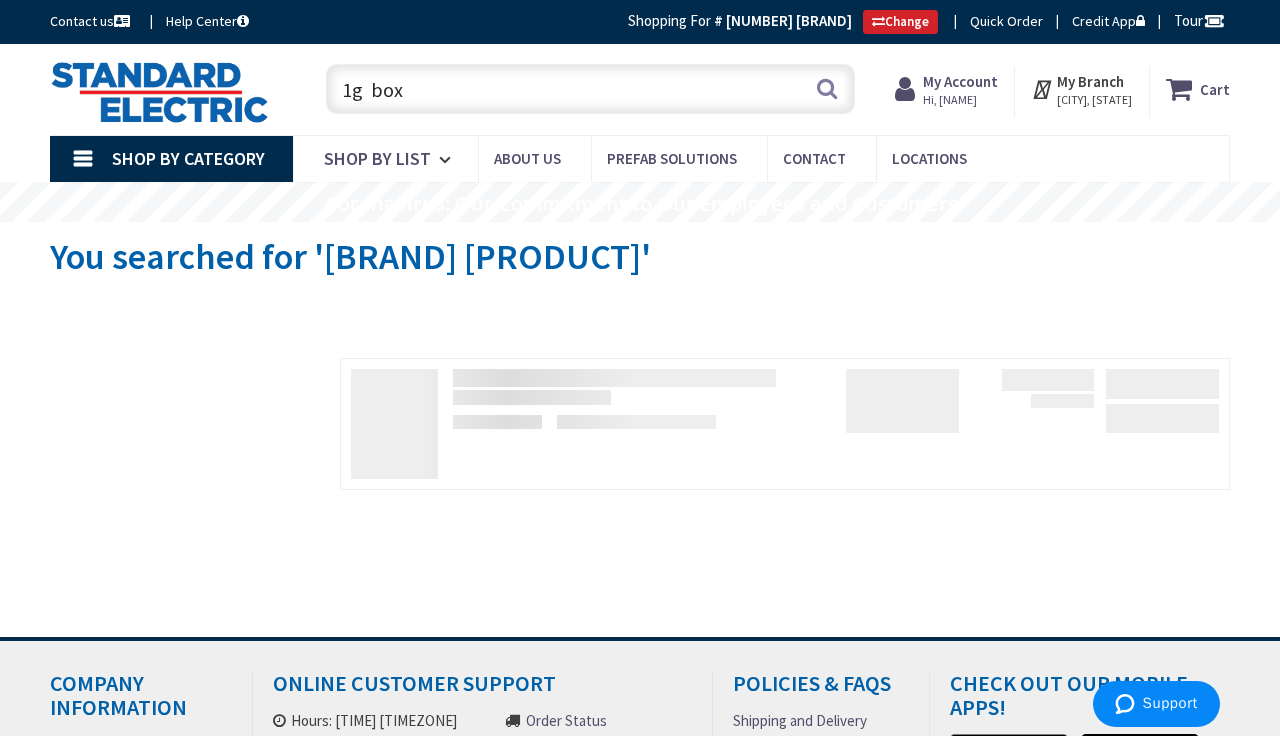 click on "Toggle Nav
1g  box
1-gnag bell box
Search
Cart
My Cart
Close" at bounding box center (640, 89) 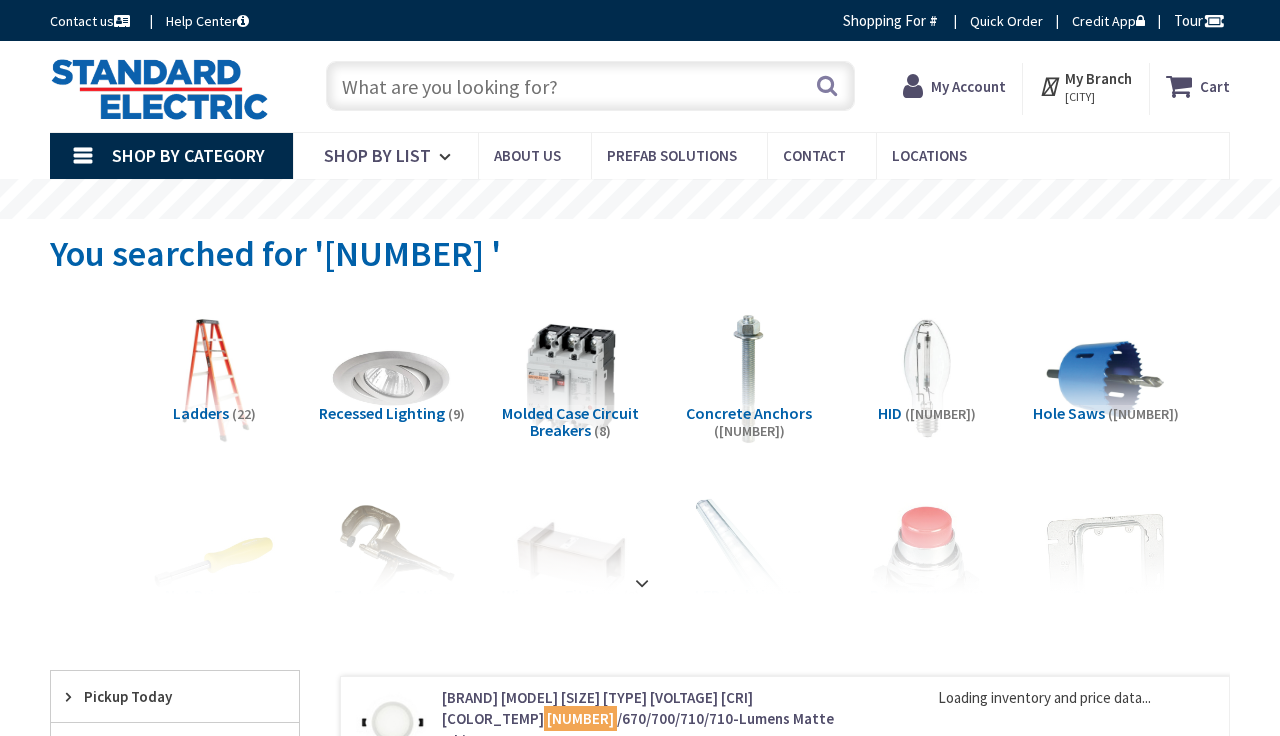 scroll, scrollTop: 0, scrollLeft: 0, axis: both 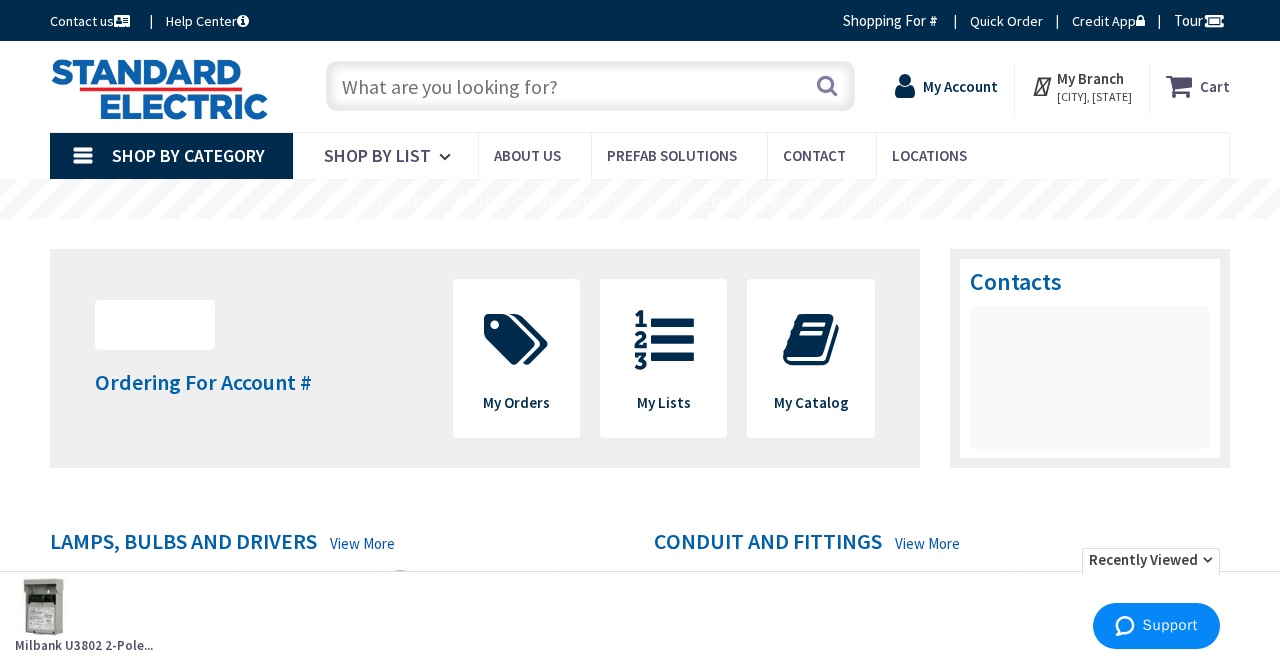 click on "My Account" at bounding box center (960, 86) 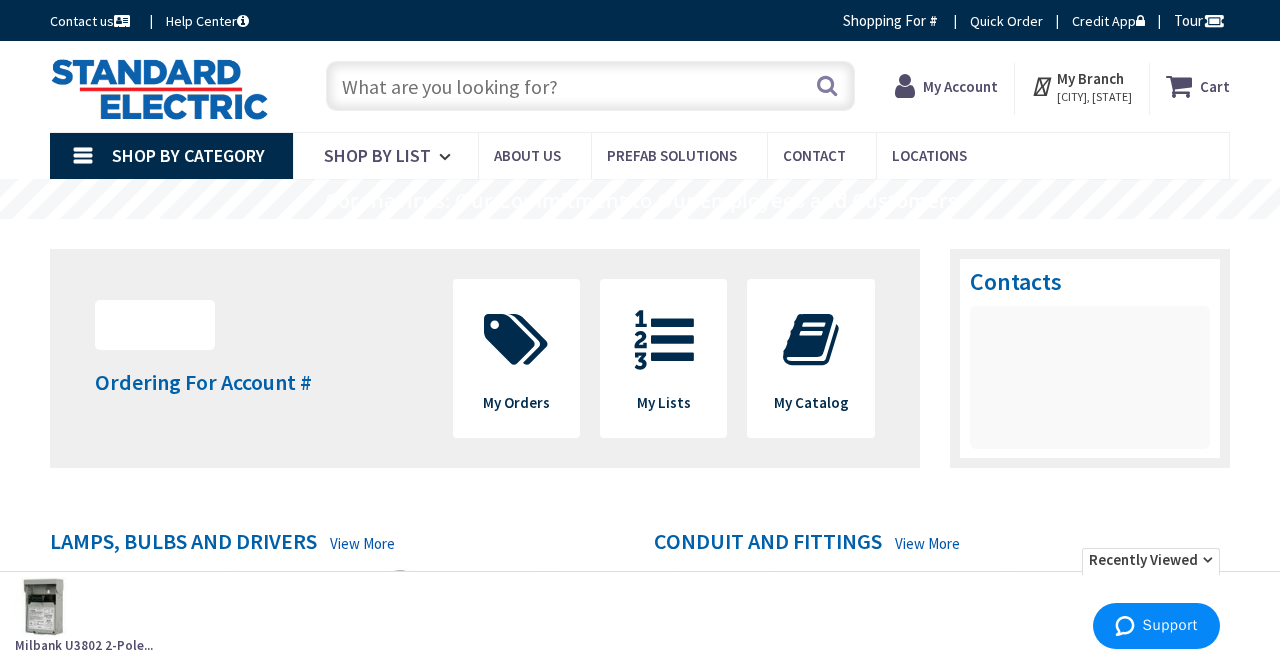 click on "My Account" at bounding box center [946, 89] 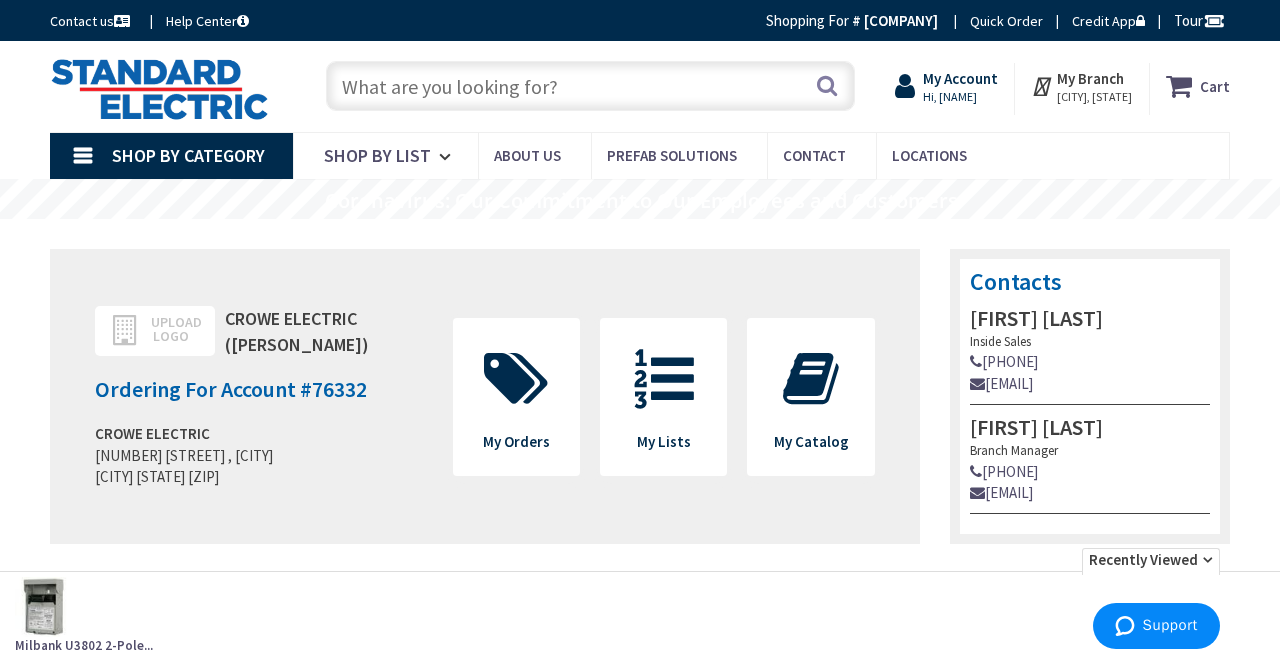click on "Hi, [NAME]" at bounding box center (960, 97) 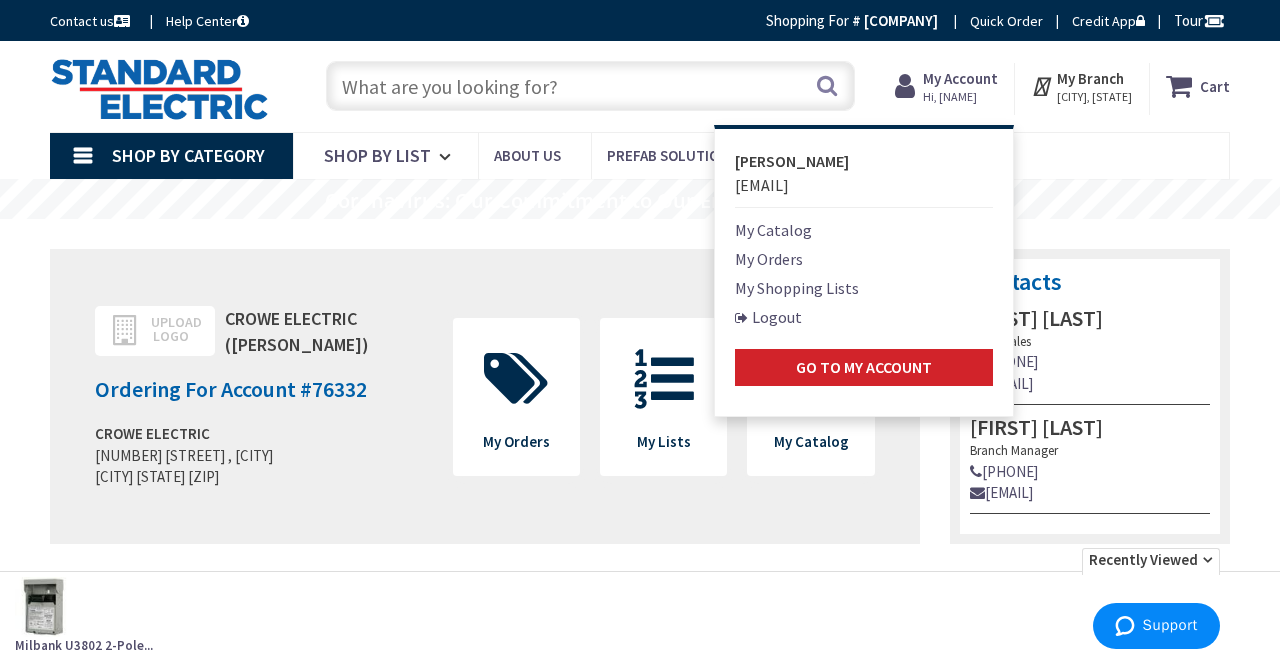 click at bounding box center (590, 86) 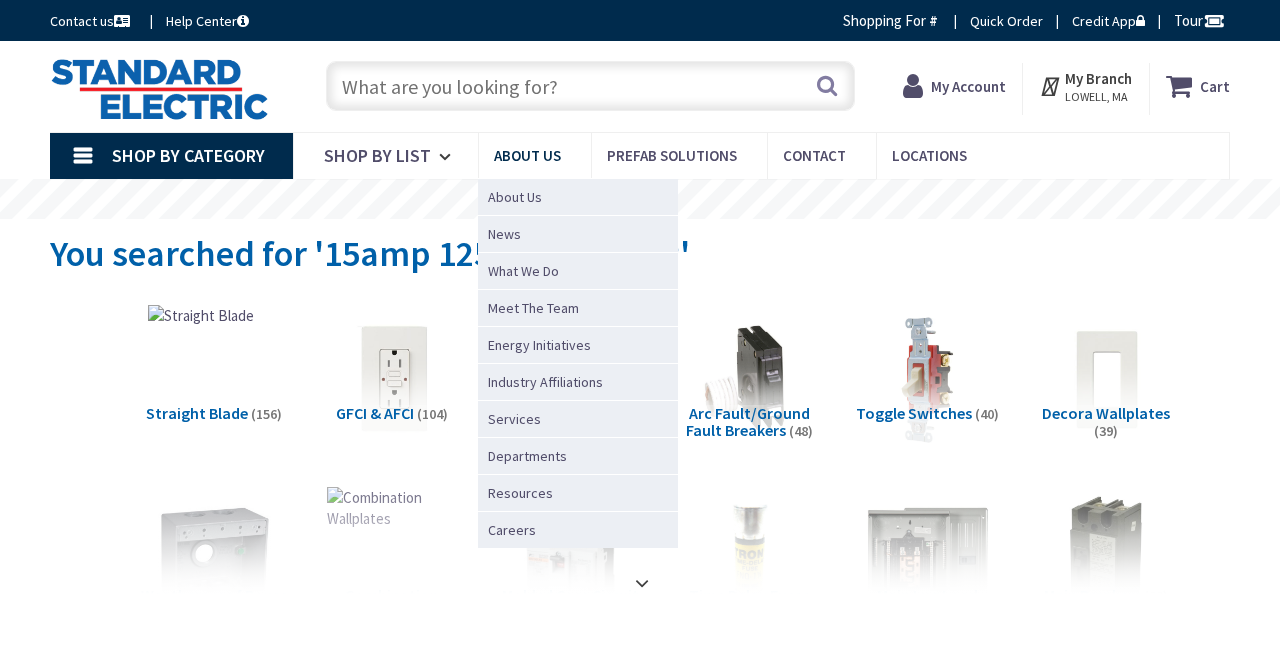 scroll, scrollTop: 0, scrollLeft: 0, axis: both 